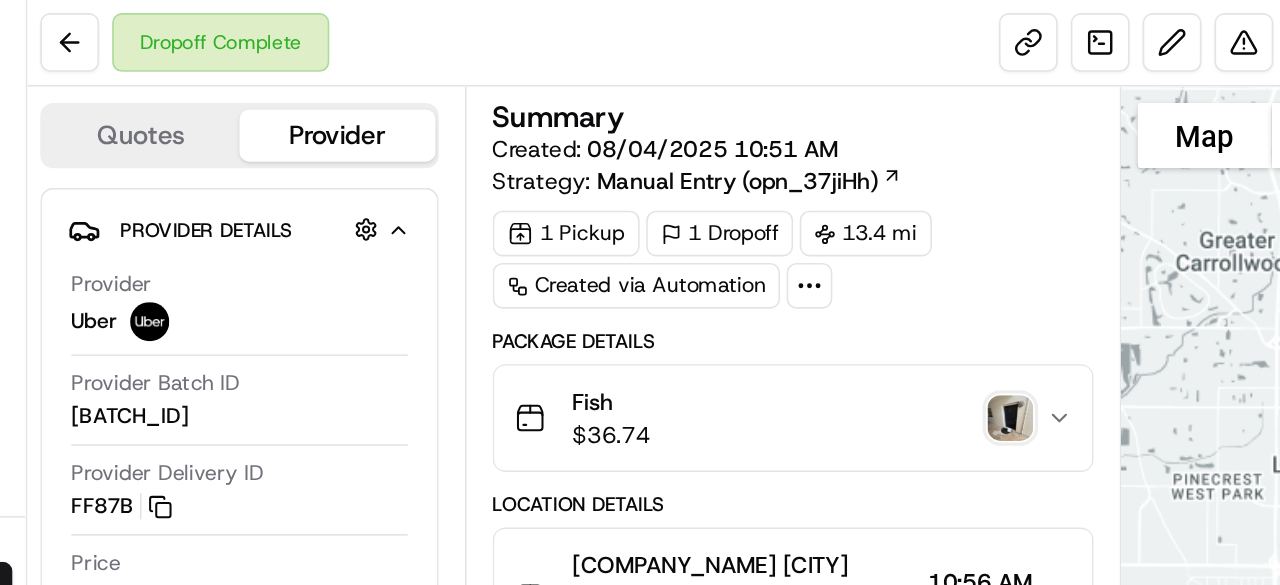scroll, scrollTop: 0, scrollLeft: 0, axis: both 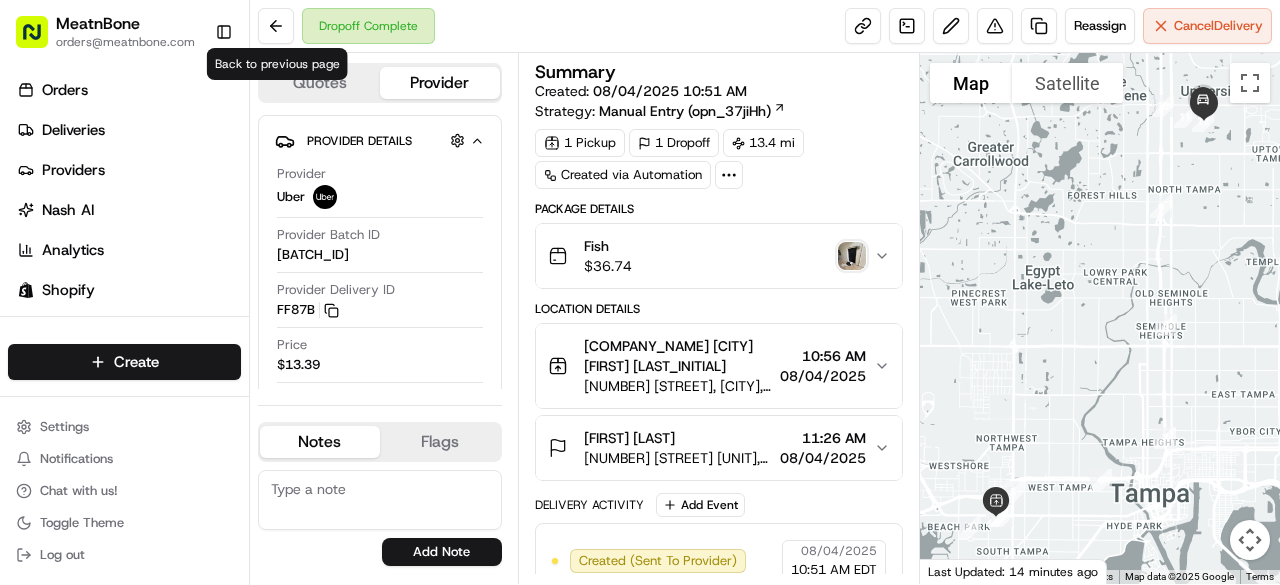 click at bounding box center (1100, 318) 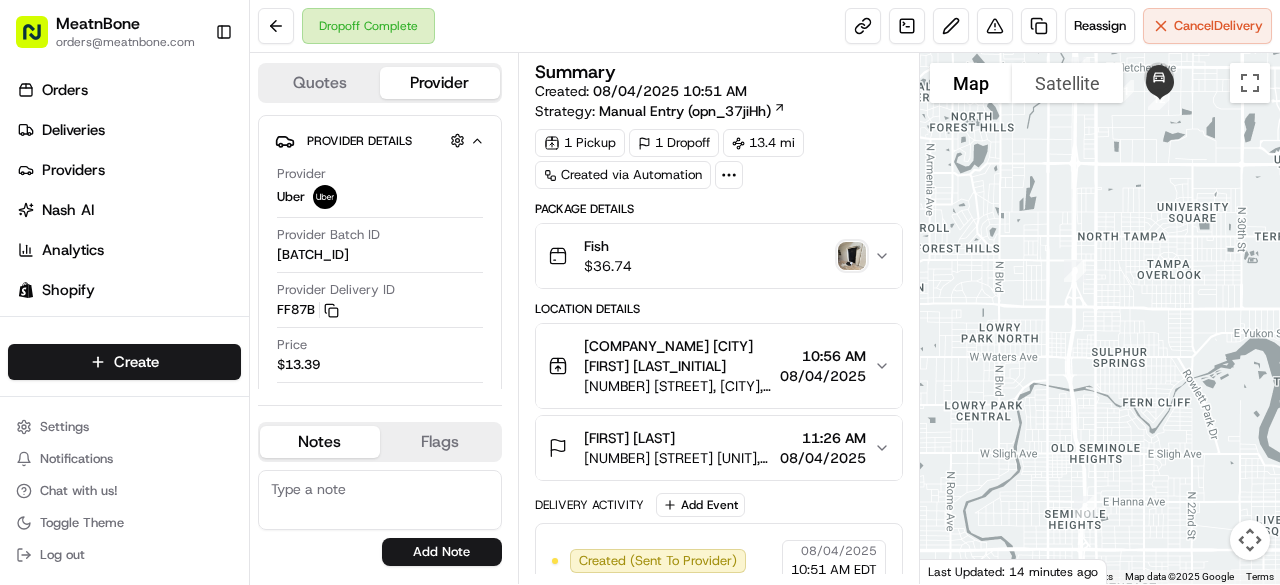 click at bounding box center [1100, 318] 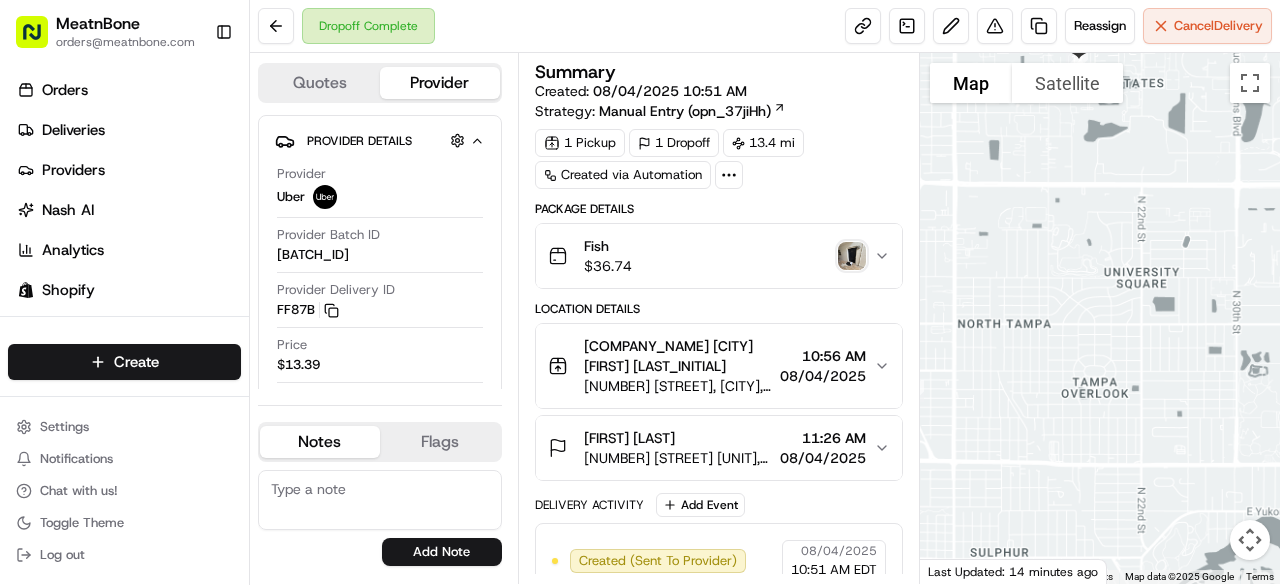 click at bounding box center [1100, 318] 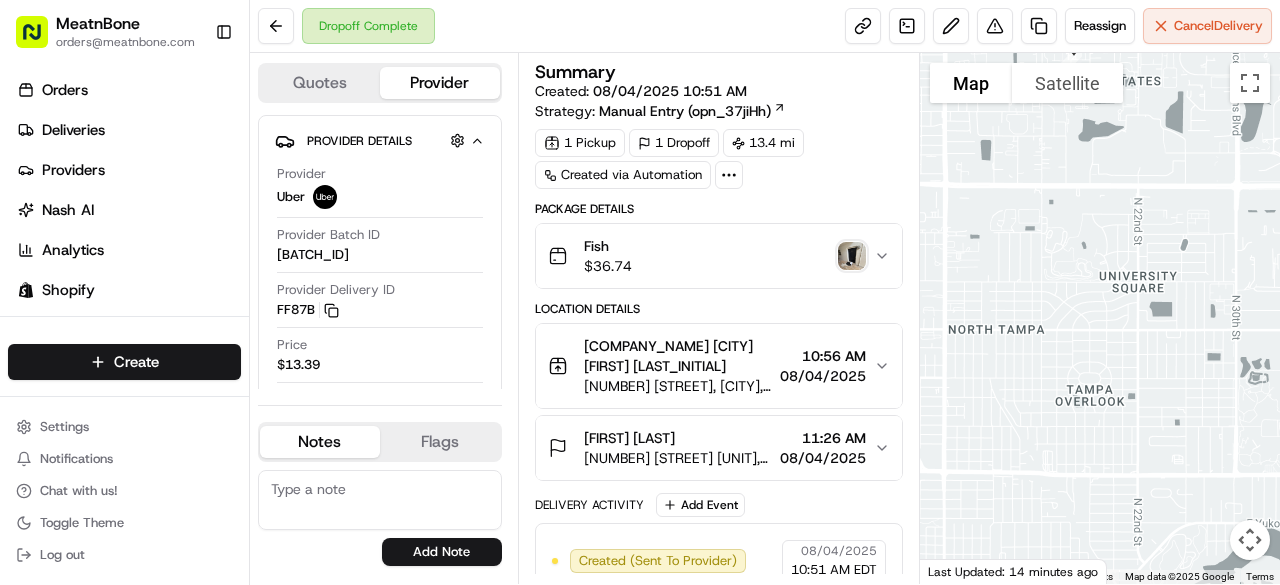 click at bounding box center (1100, 318) 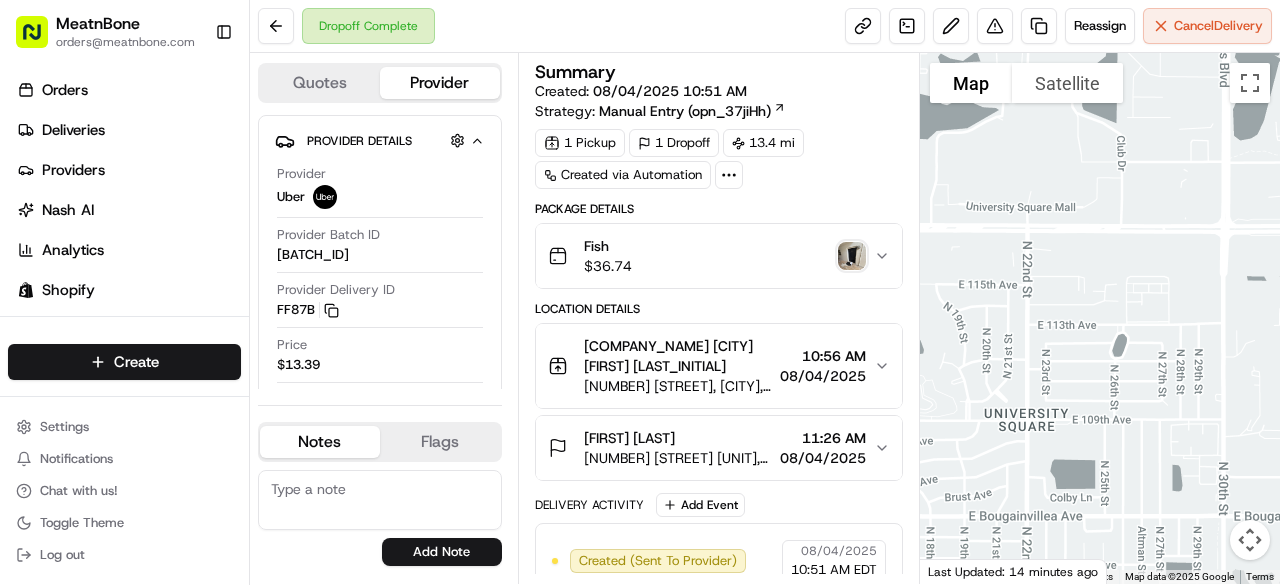 click at bounding box center (1100, 318) 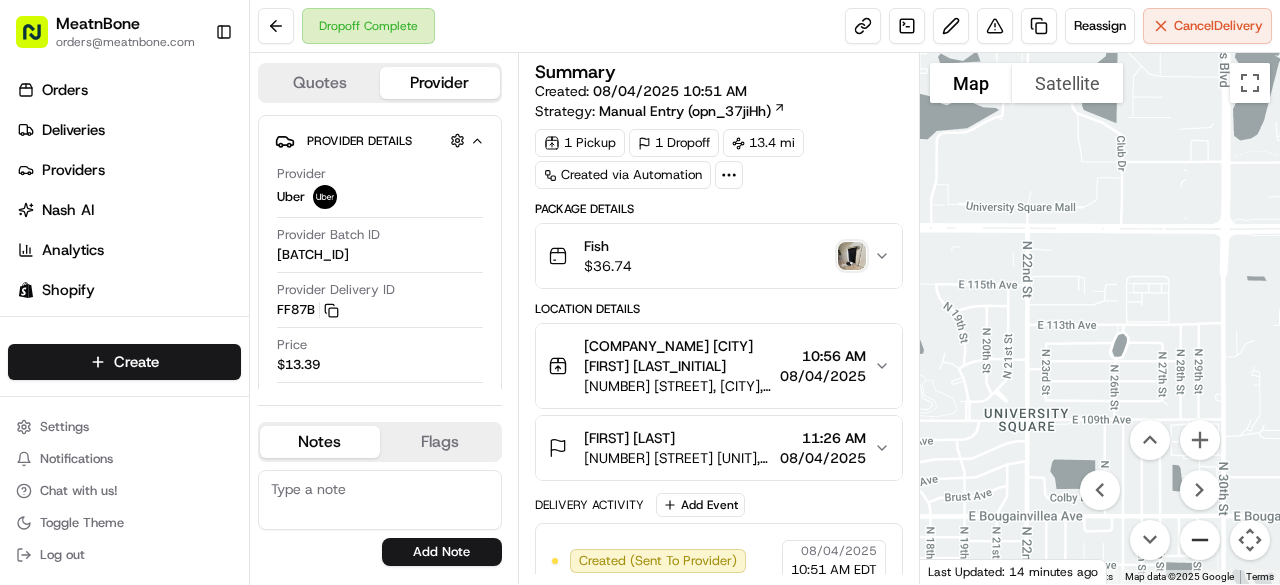 click at bounding box center (1200, 540) 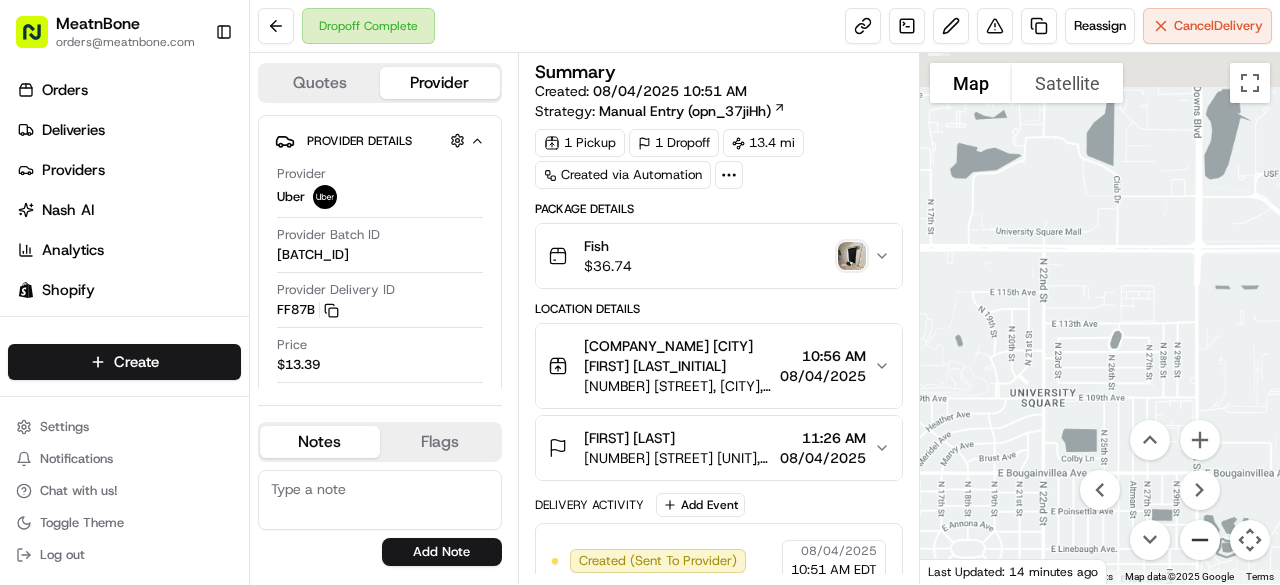 click at bounding box center [1200, 540] 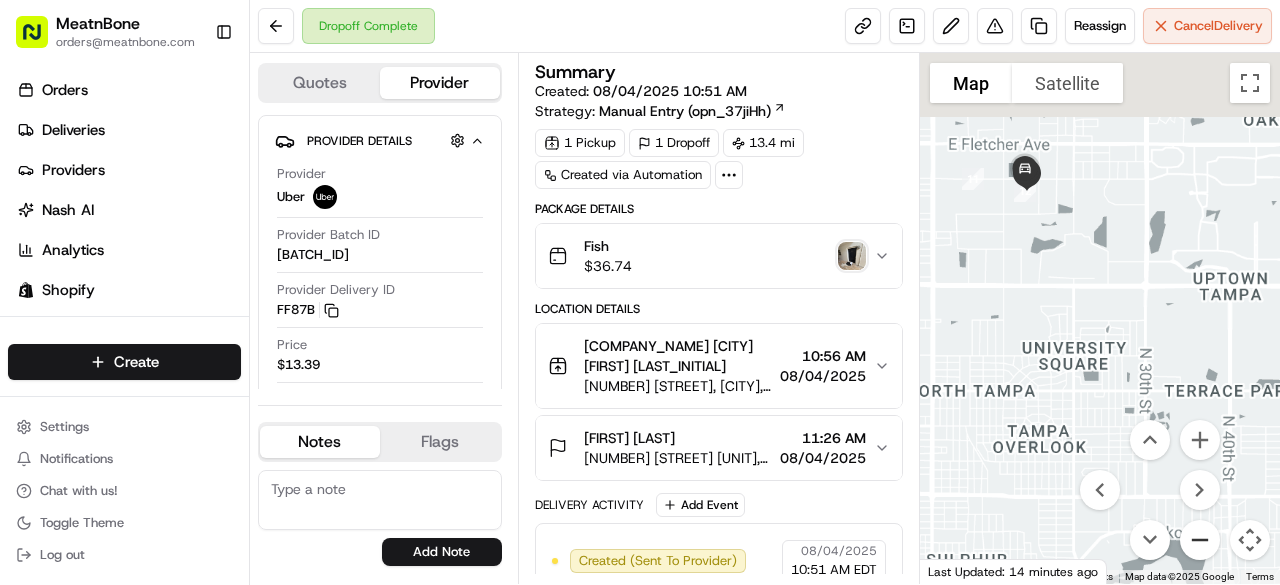 click at bounding box center [1200, 540] 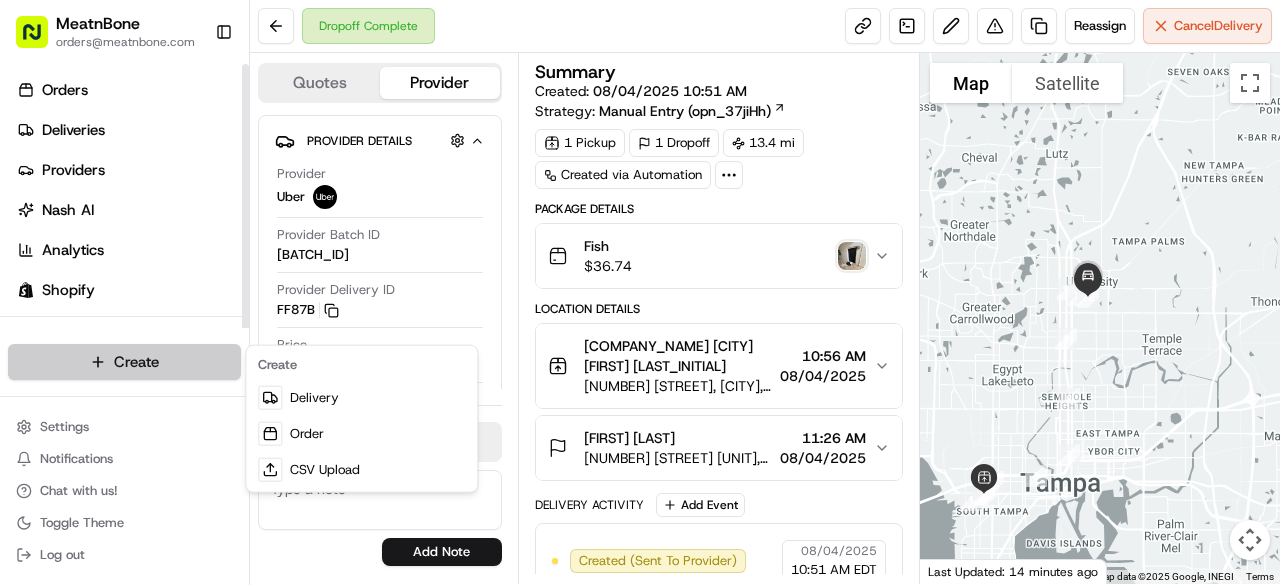 click on "[COMPANY_NAME] [COMPANY_NAME] [EMAIL] Toggle Sidebar Orders Deliveries Providers Nash AI Analytics Shopify Favorites Main Menu Members & Organization Organization Users Roles Preferences Customization Tracking Orchestration Automations Dispatch Strategy Locations Pickup Locations Dropoff Locations Billing Billing Refund Requests Integrations Notification Triggers Webhooks API Keys Request Logs Create Settings Notifications Chat with us! Toggle Theme Log out Dropoff Complete Reassign Cancel Delivery Quotes Provider Provider Details Hidden ( 2 ) Provider Uber Provider Batch ID bat_b8LVJFL1Umy27_PolHkvmw Provider Delivery ID FF87B Copy del_4HutK5nPTfCtuAjgLb_4ew FF87B Price $13.39 Customer Support Driver Details Hidden ( 6 ) Name [FIRST] [LAST_INITIAL]. Pickup Phone Number [PHONE] Dropoff Phone Number [PHONE] Tip $0.00 Type car Make Hyundai Model Elantra Color black Notes Flags [EMAIL] [EMAIL] [EMAIL] [EMAIL] Add Note Summary" at bounding box center (640, 292) 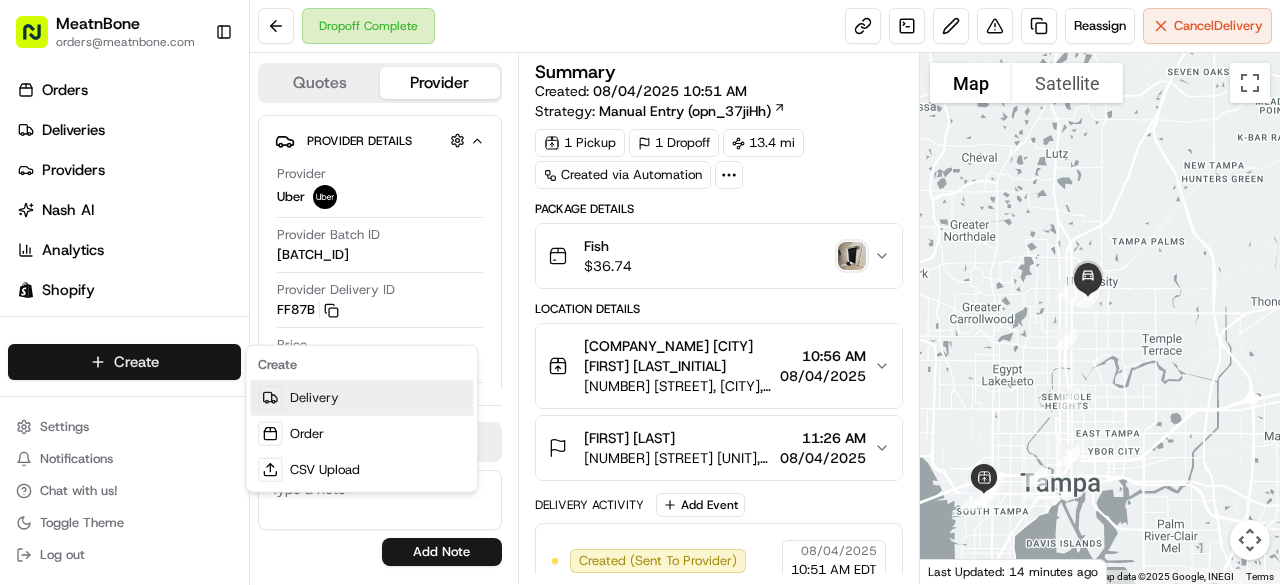 click on "Delivery" at bounding box center [361, 398] 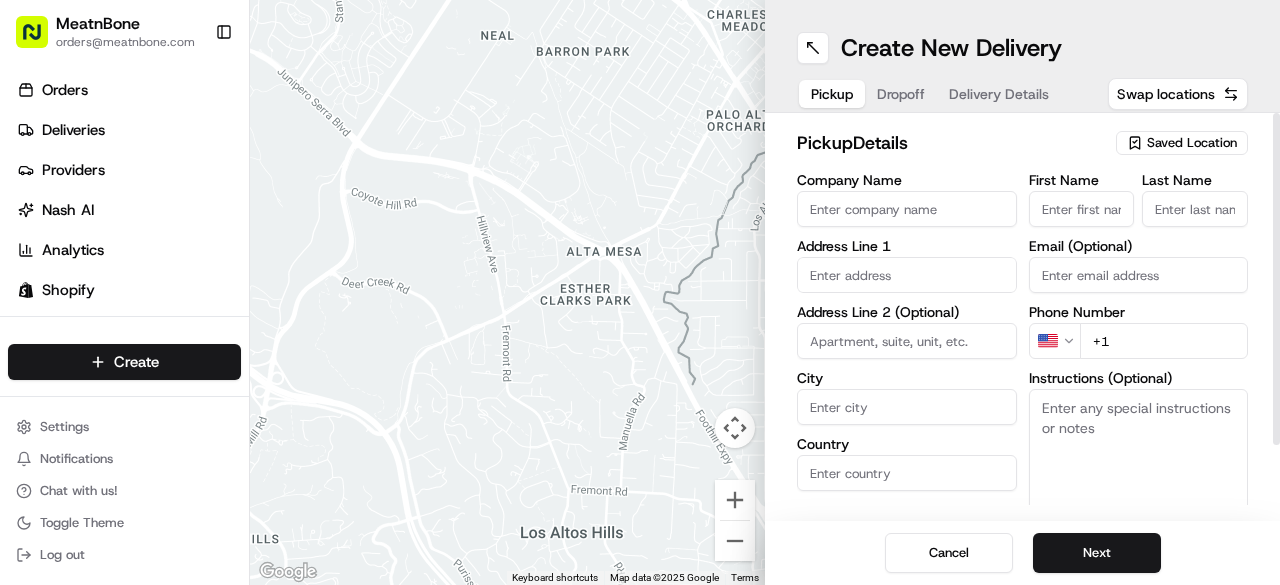 click on "Saved Location" at bounding box center [1192, 143] 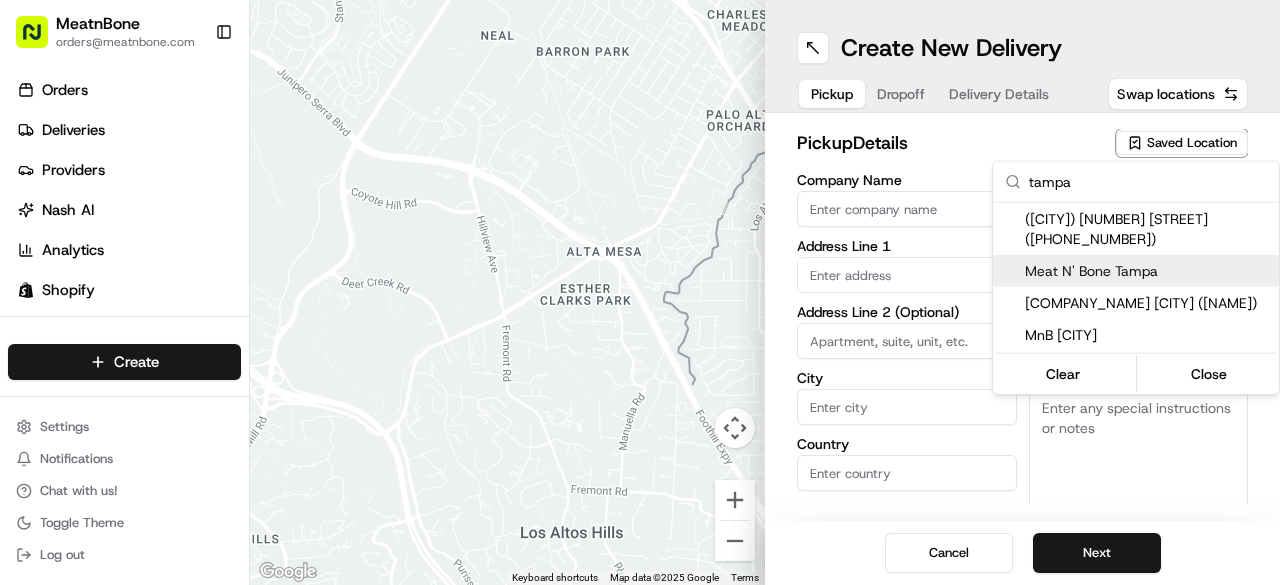 type on "tampa" 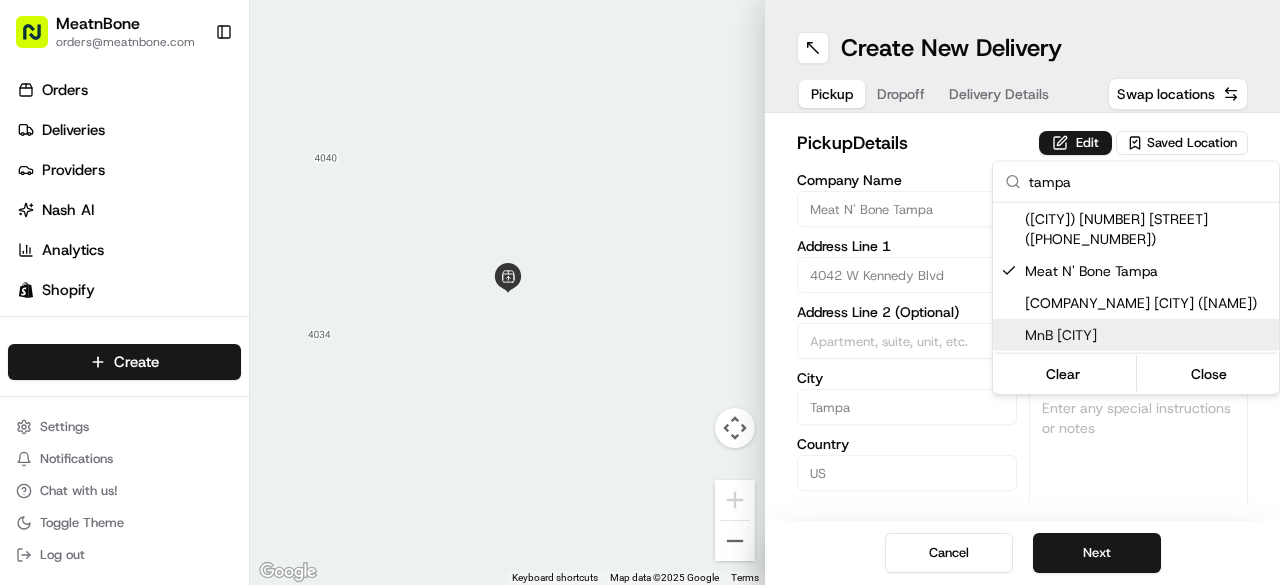 click on "[COMPANY_NAME] [CITY] [COUNTRY]" at bounding box center (640, 292) 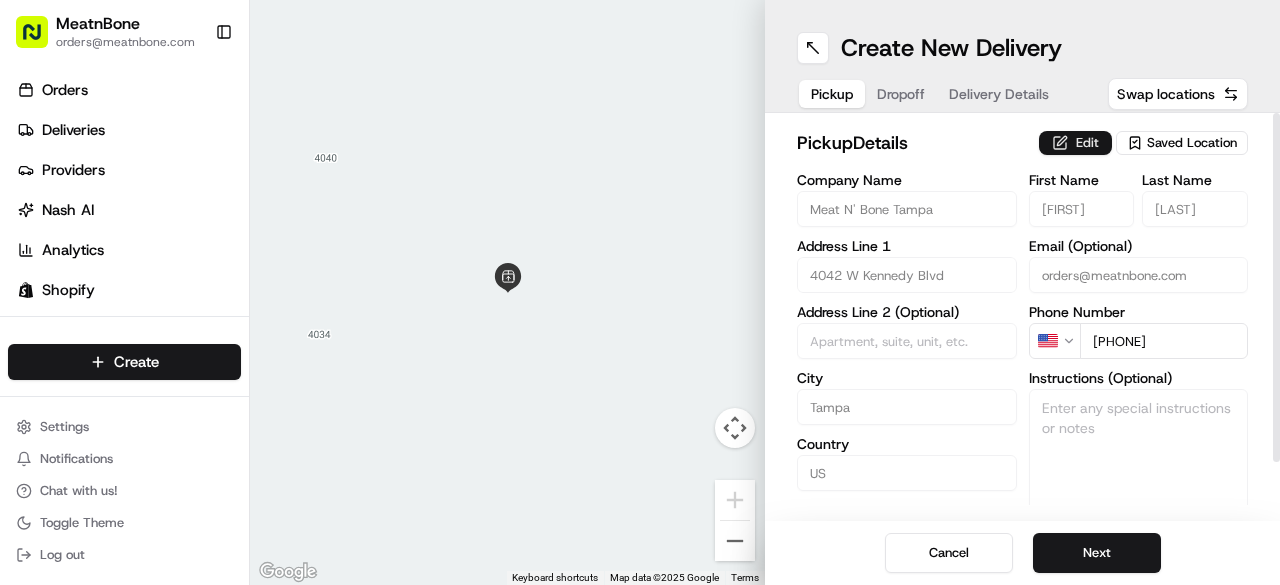 click on "Edit" at bounding box center [1075, 143] 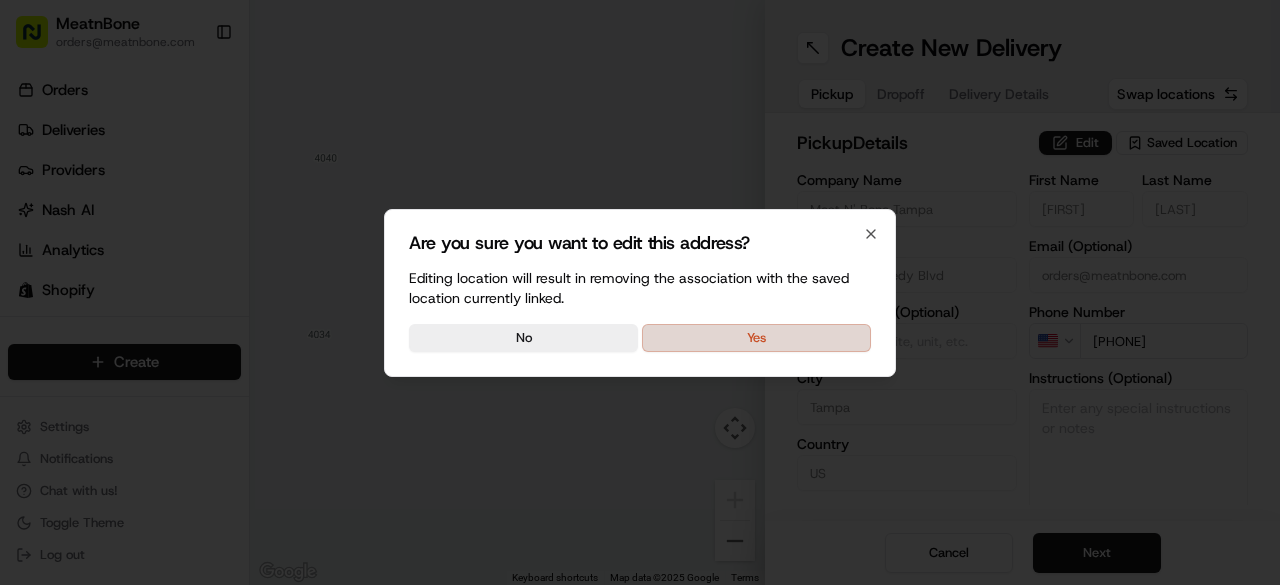 click on "Yes" at bounding box center [756, 338] 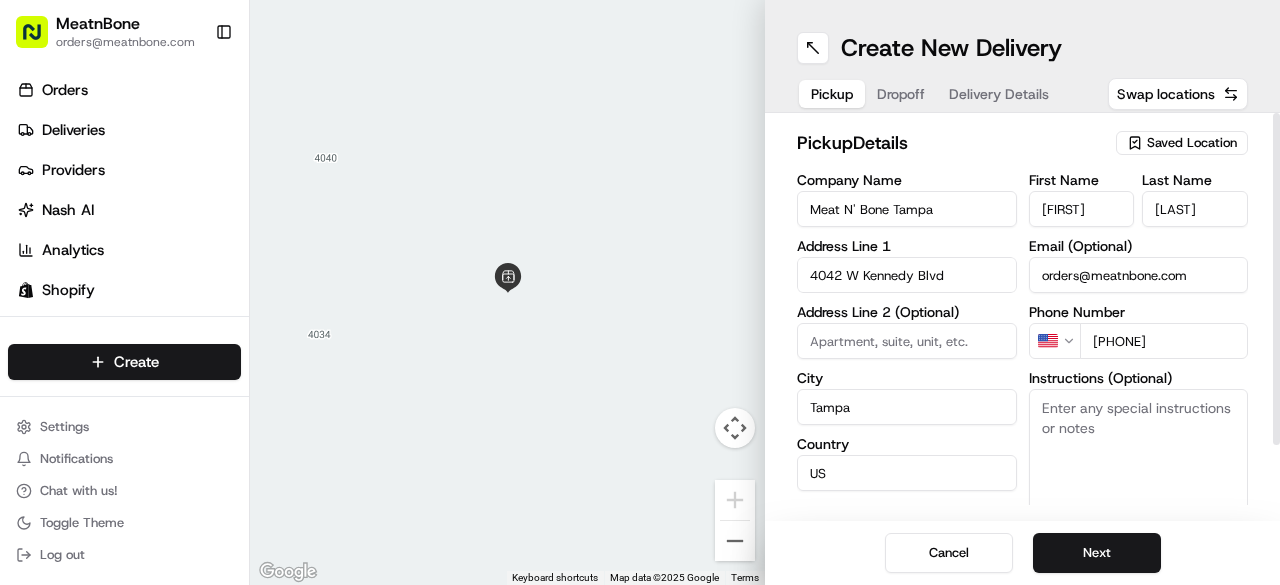 click on "[FIRST]" at bounding box center [1082, 209] 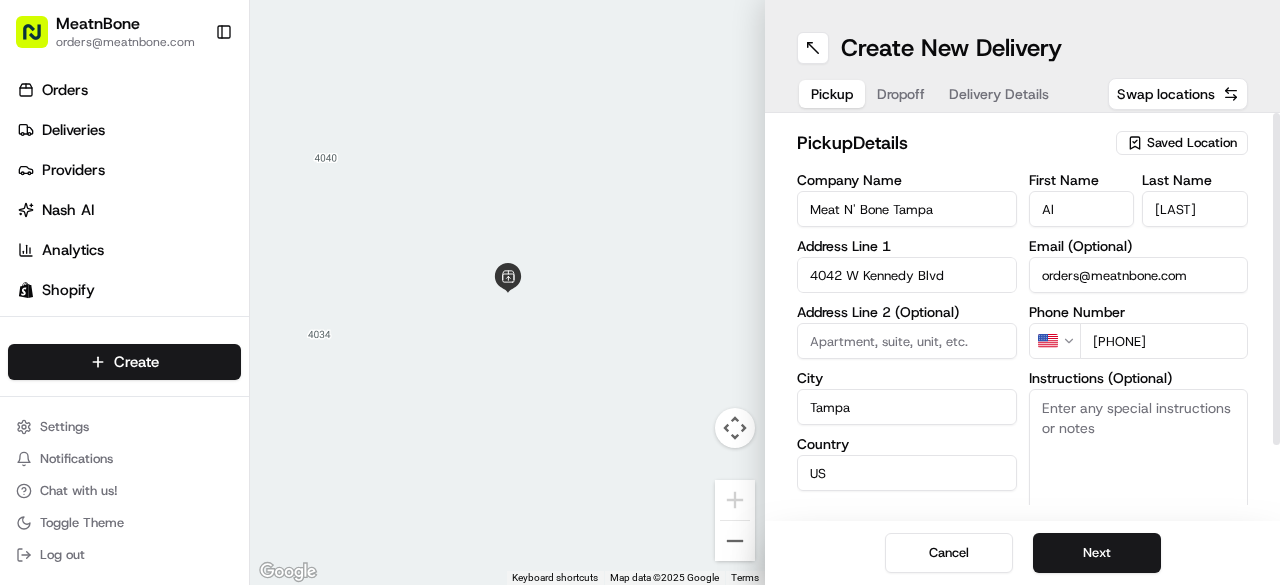 type on "[FIRST]" 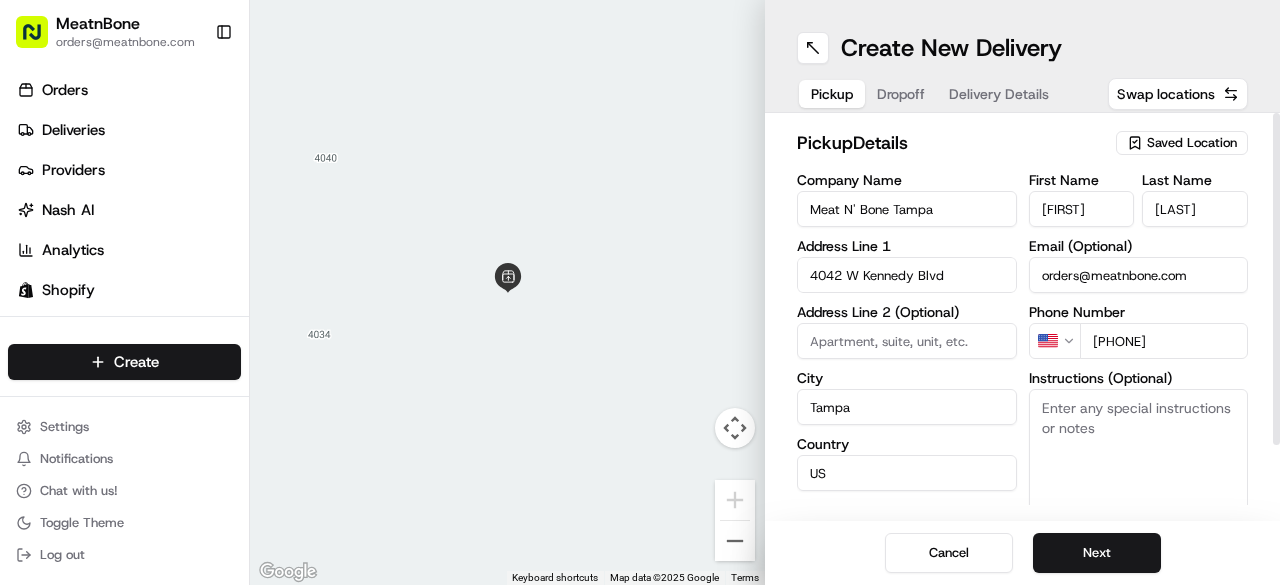 click on "[LAST]" at bounding box center (1195, 209) 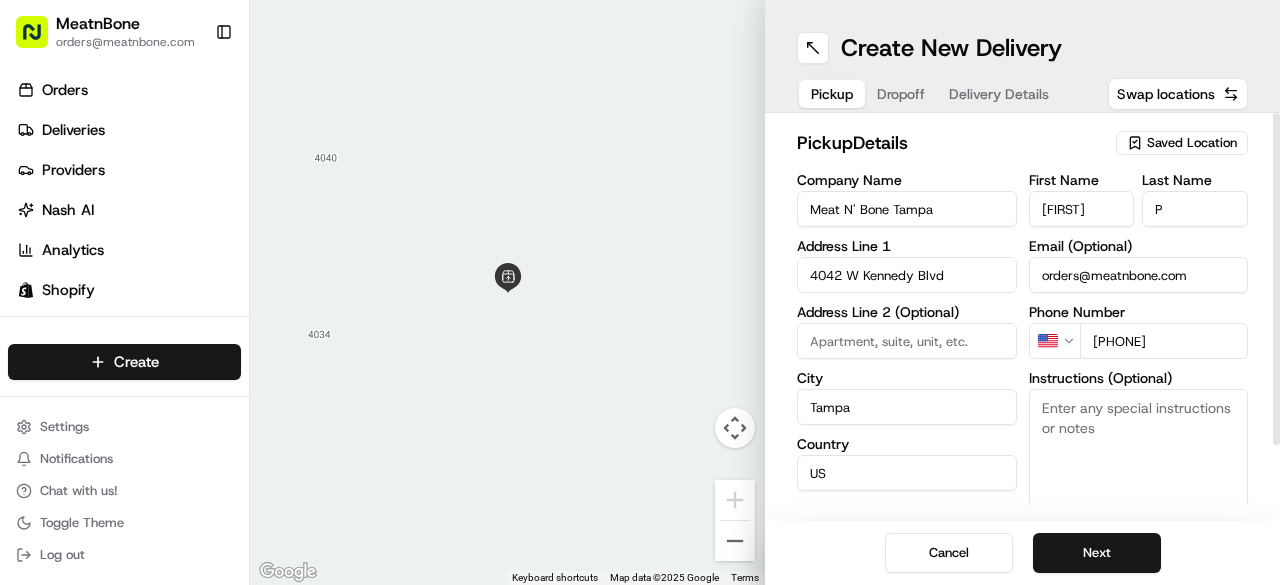 type on "P" 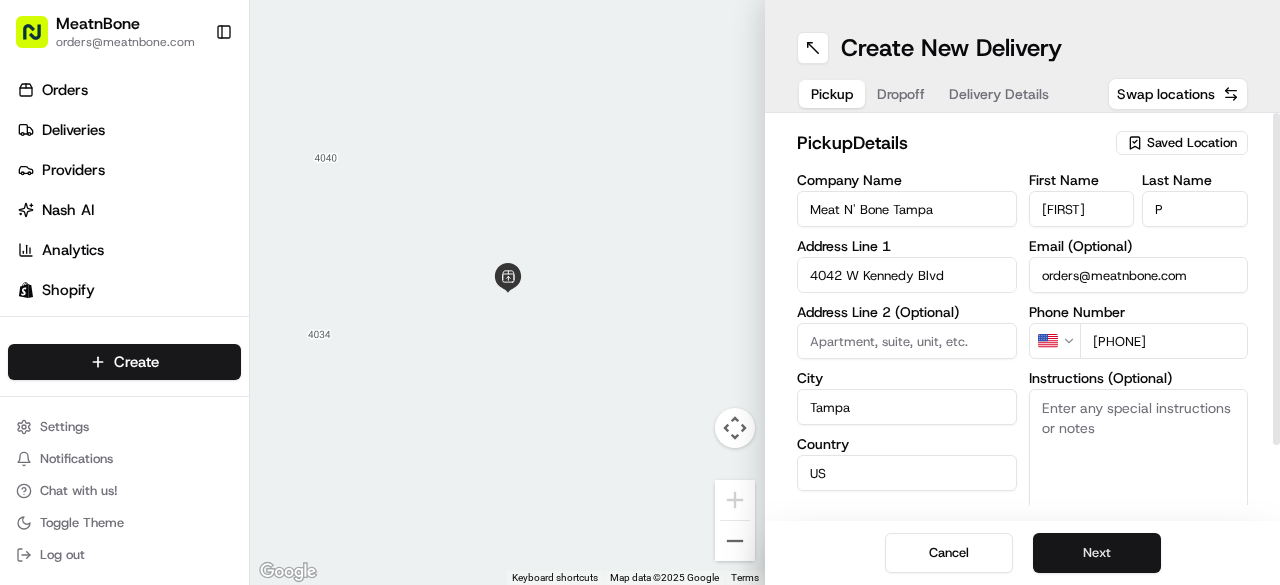 click on "Next" at bounding box center (1097, 553) 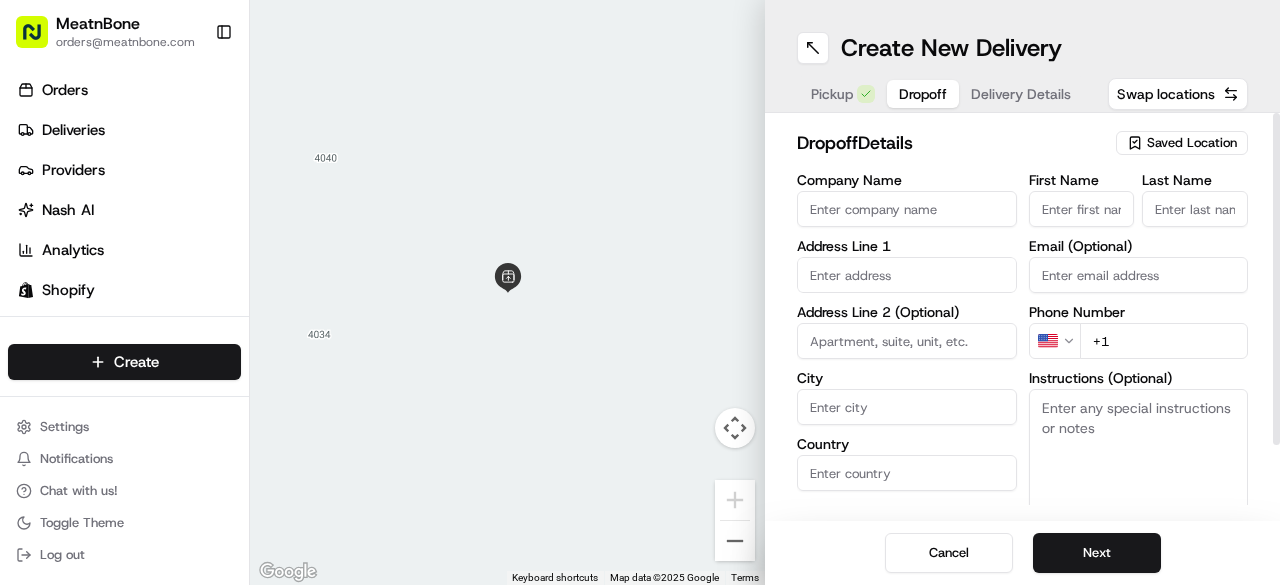 click on "First Name" at bounding box center (1082, 209) 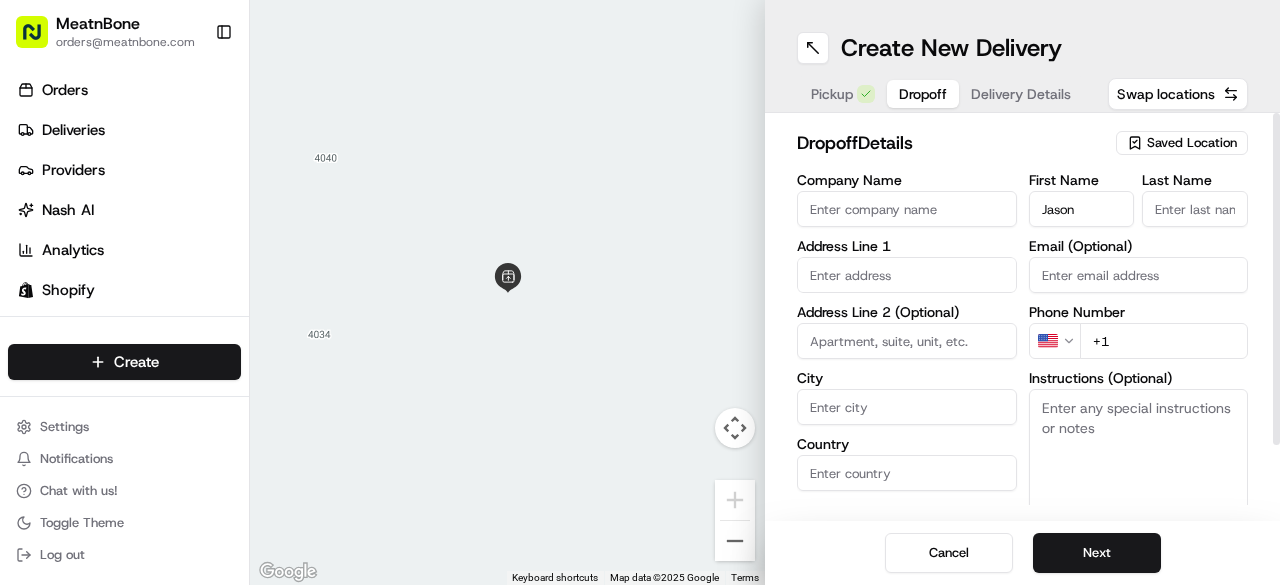type on "Jason" 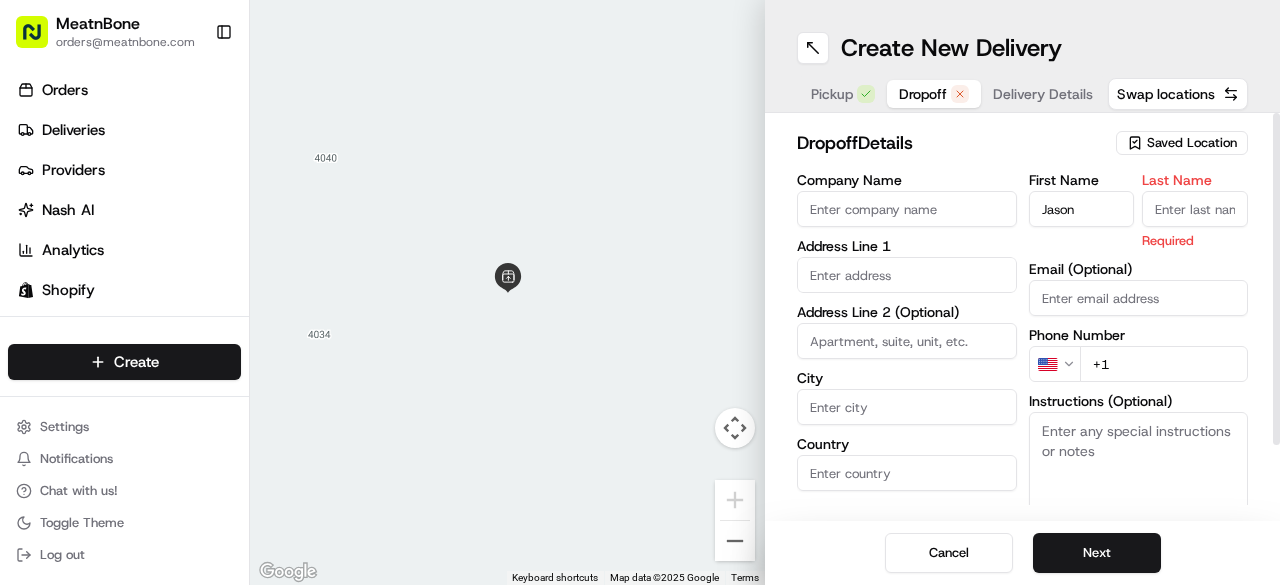 click on "Last Name" at bounding box center [1195, 209] 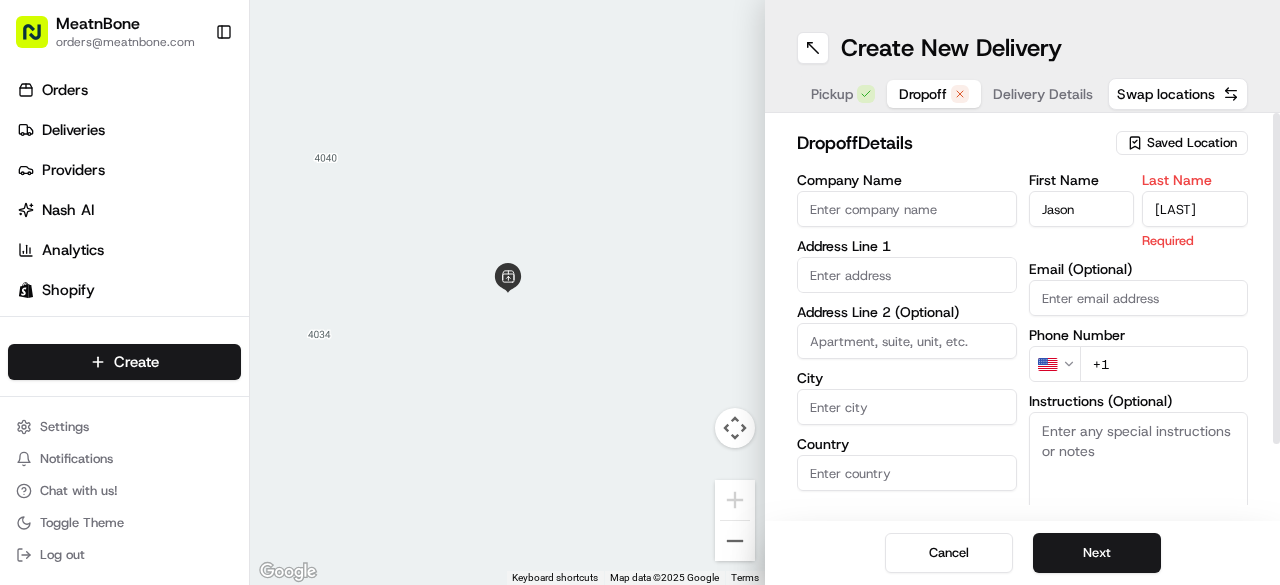 type on "[LAST]" 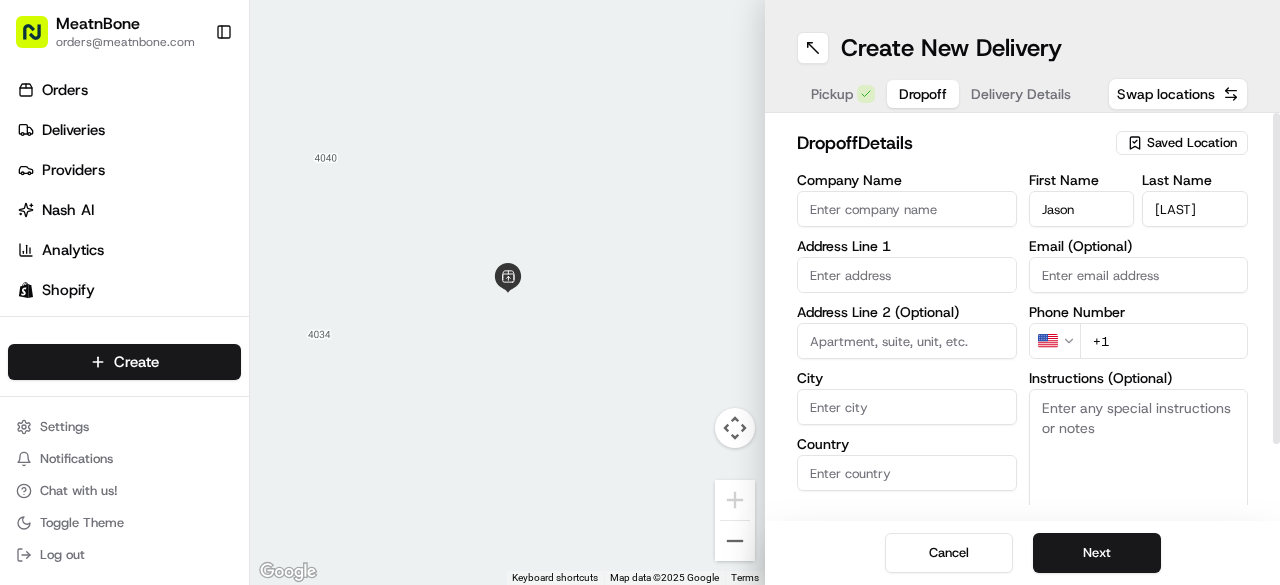 click on "Email (Optional)" at bounding box center (1139, 266) 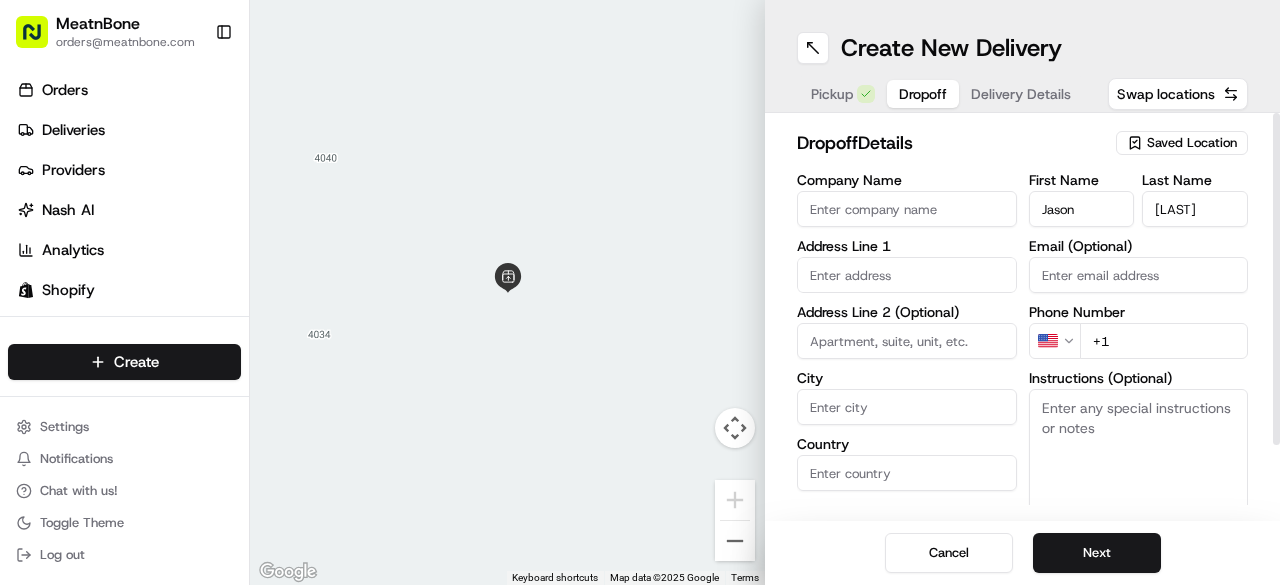 click on "Email (Optional)" at bounding box center (1139, 275) 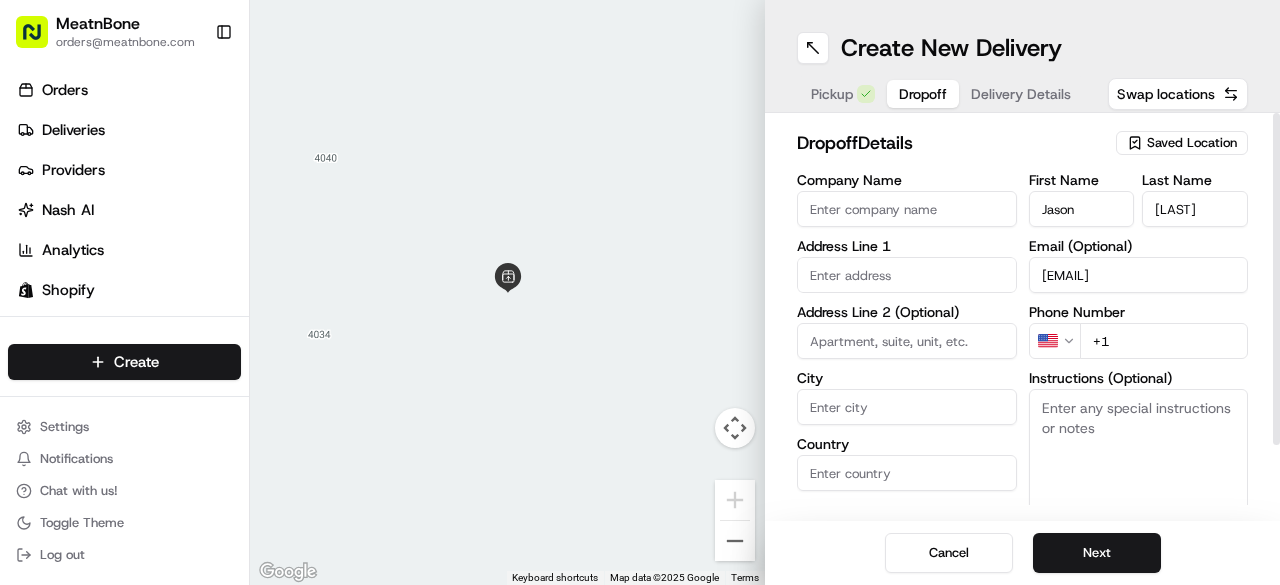 type on "[EMAIL]" 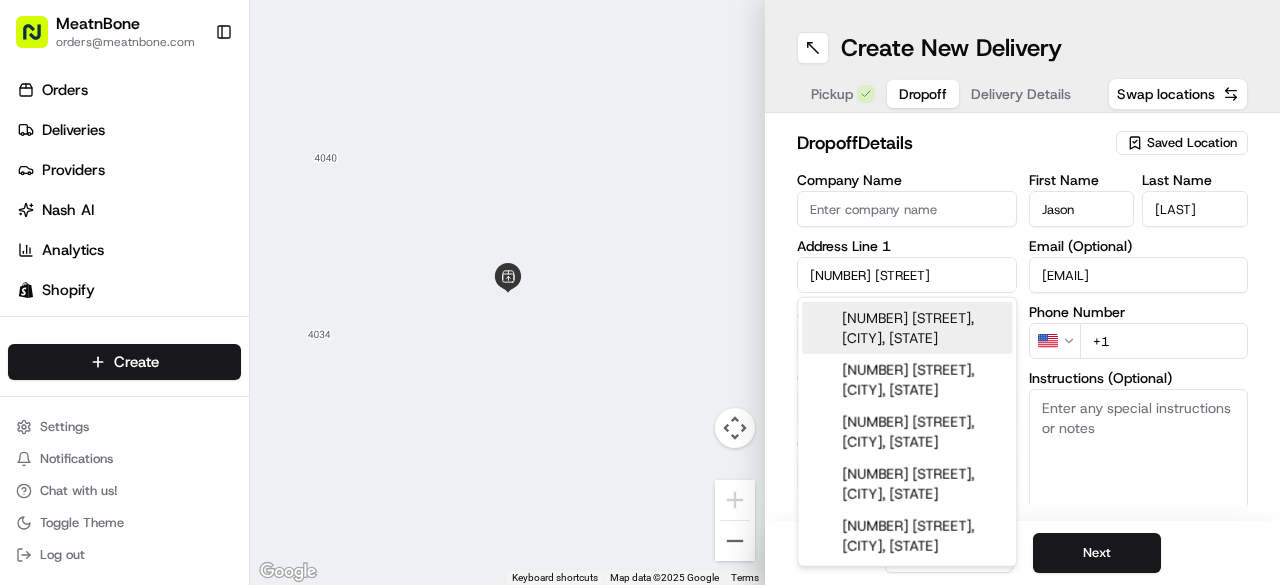 click on "[NUMBER] [STREET], [CITY], [STATE]" at bounding box center [907, 328] 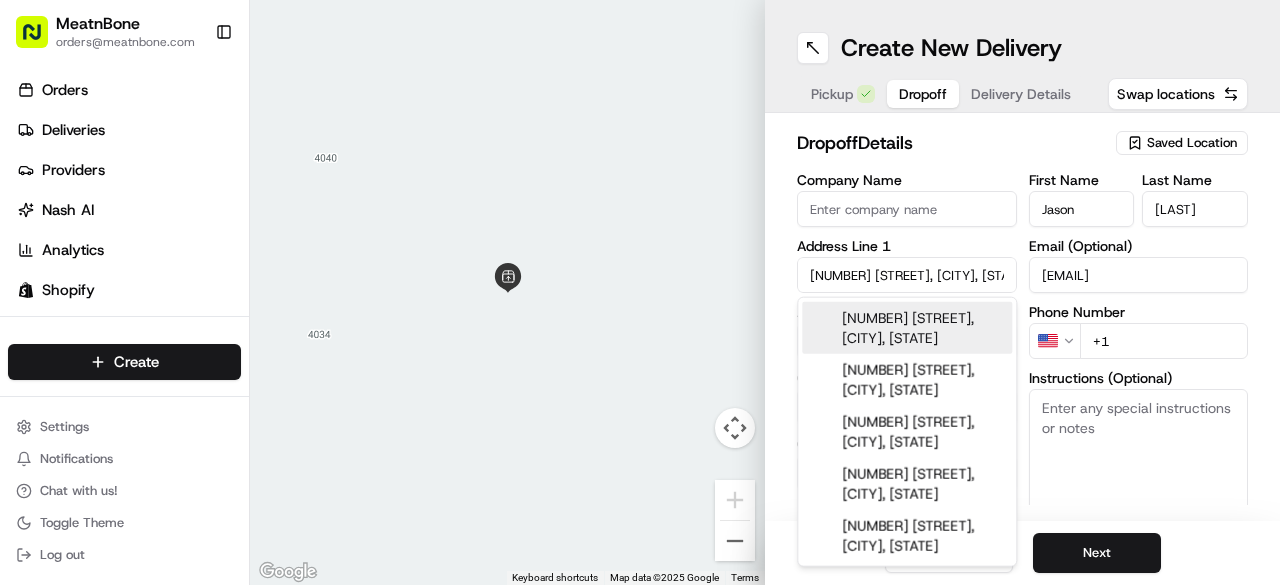 type on "[NUMBER] [STREET], [CITY], [STATE], [POSTAL_CODE], [COUNTRY]" 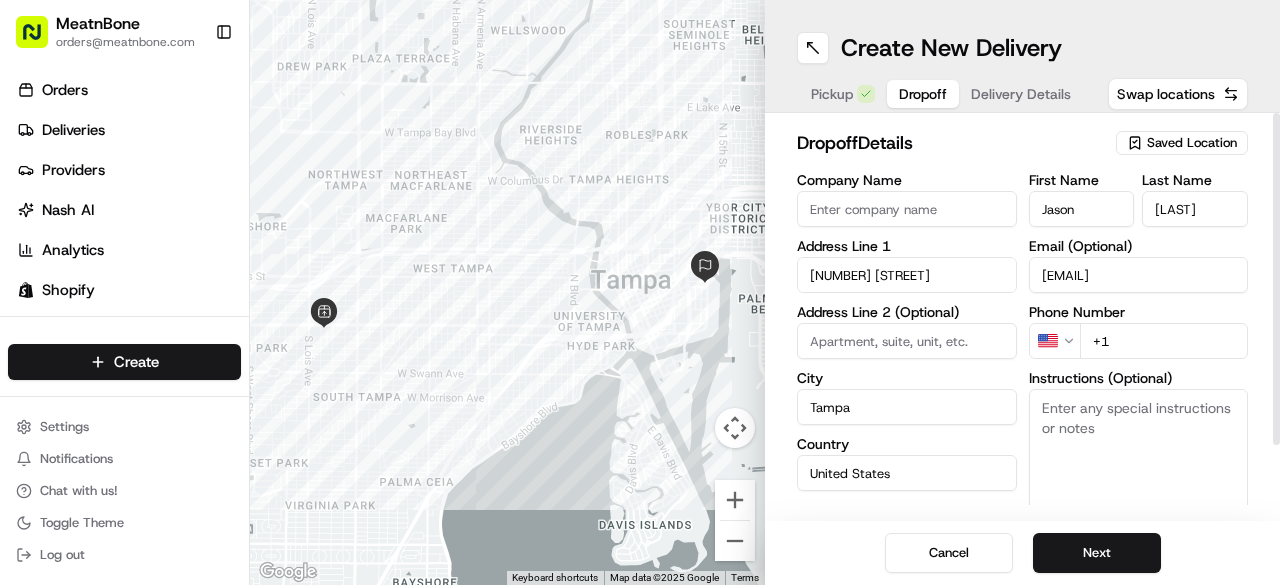 click at bounding box center [907, 341] 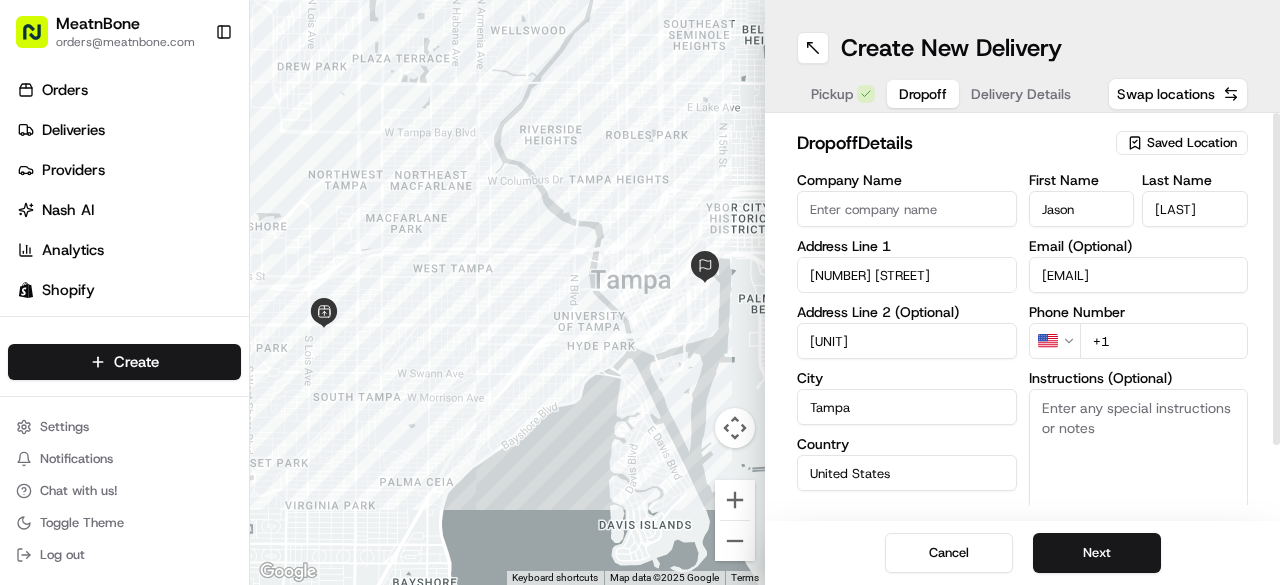 type on "[UNIT]" 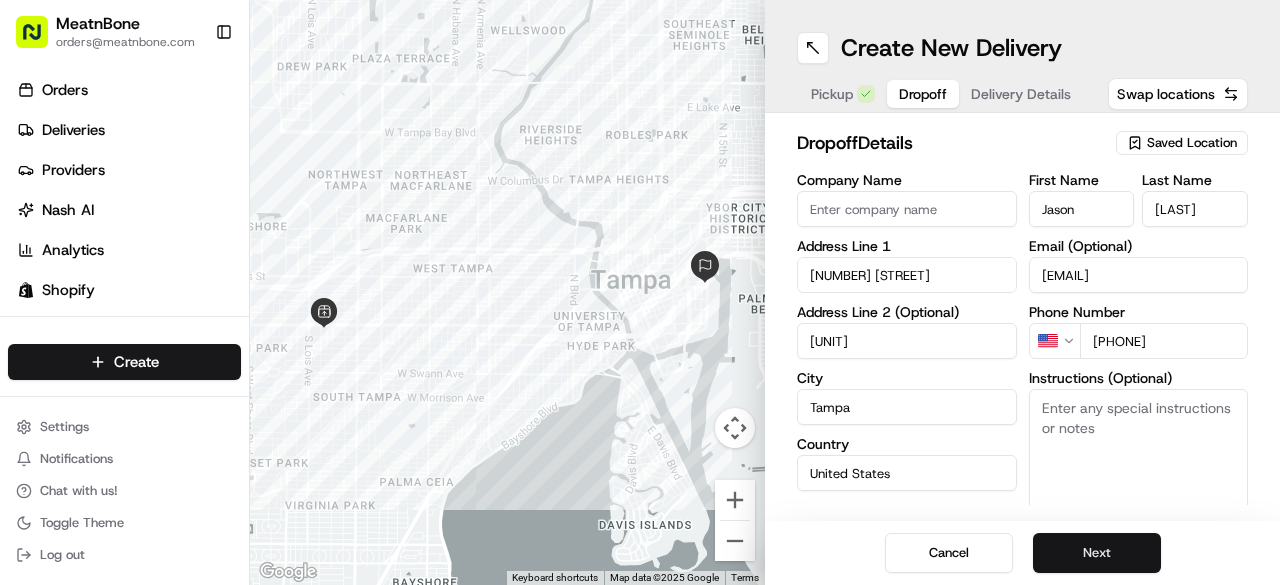 type on "[PHONE]" 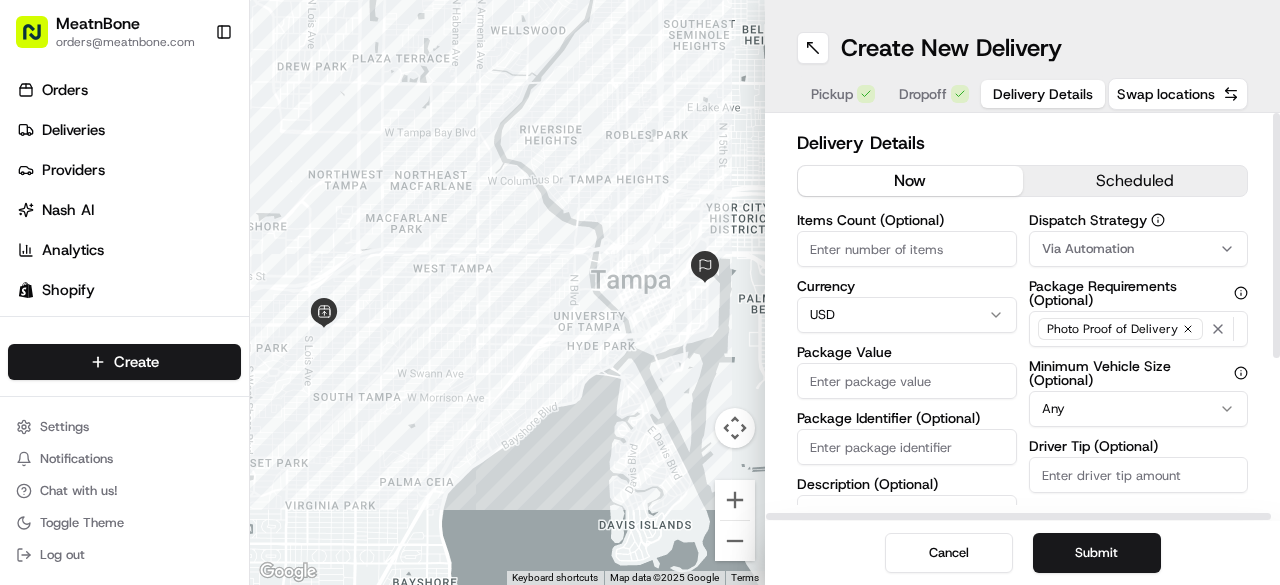 click on "Package Value" at bounding box center (907, 381) 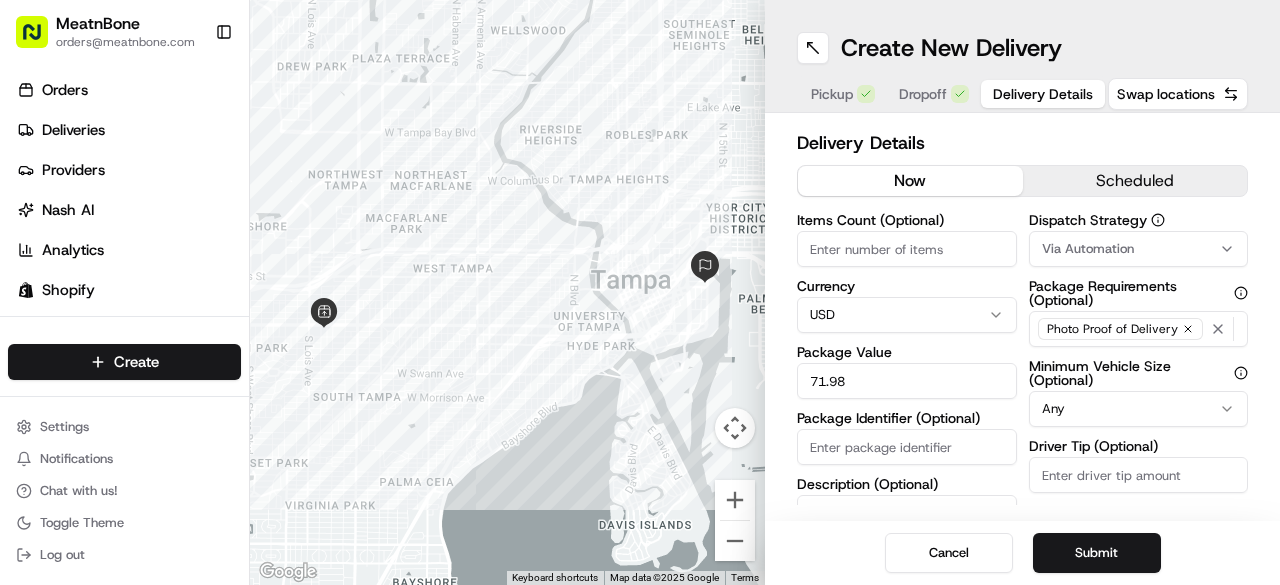 type on "71.98" 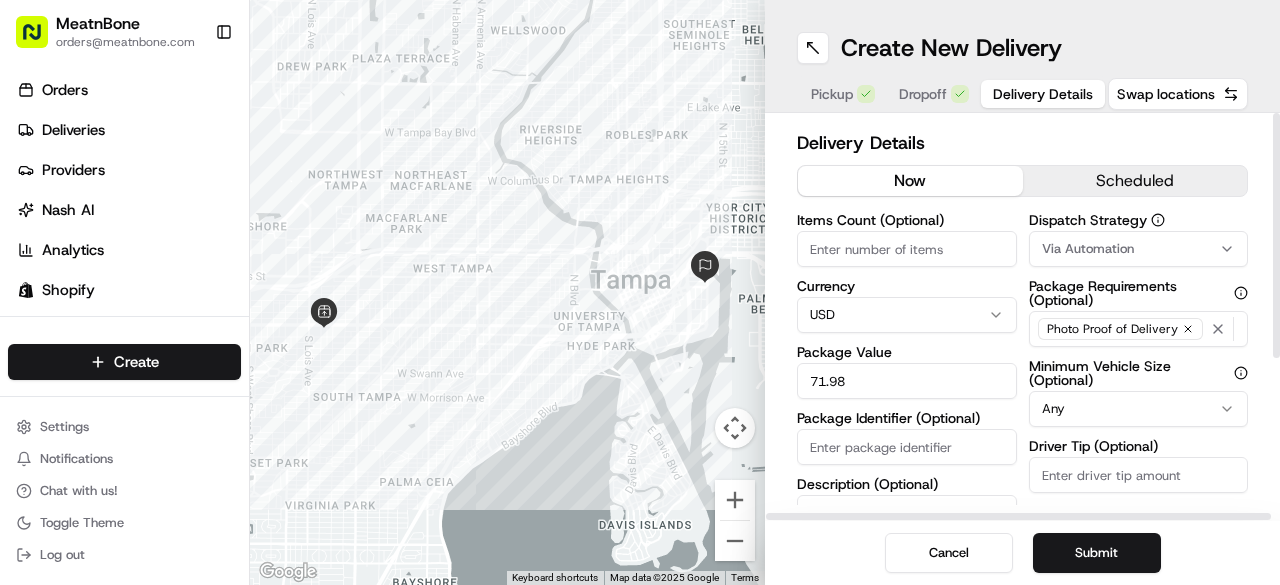 click on "Package Identifier (Optional)" at bounding box center [907, 447] 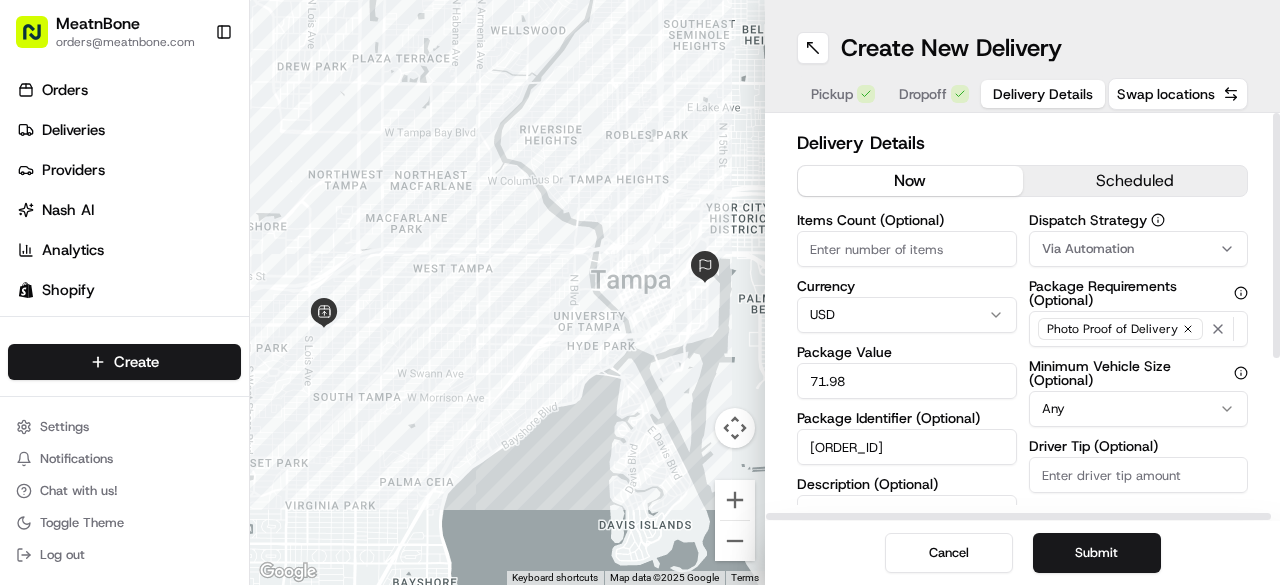 type on "[ORDER_ID]" 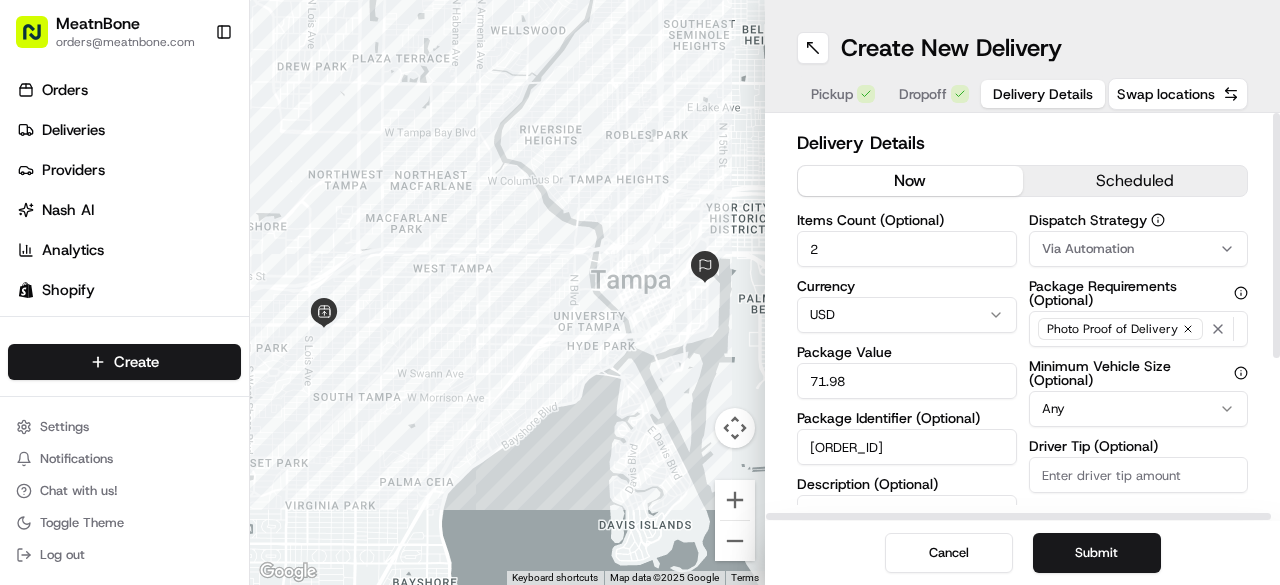 type on "2" 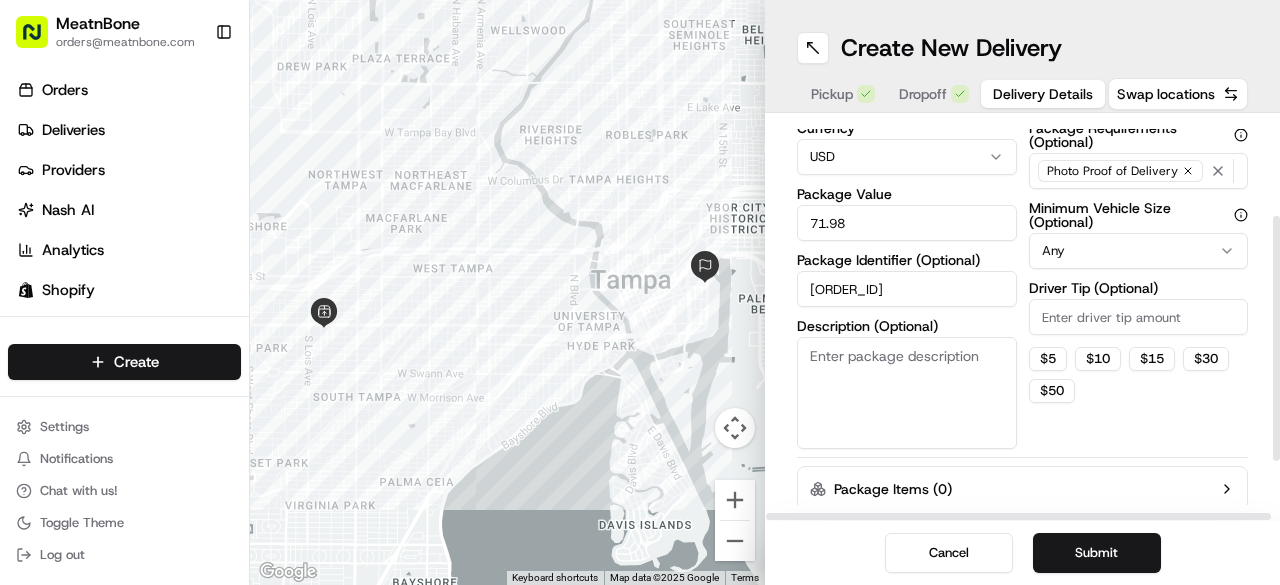 scroll, scrollTop: 170, scrollLeft: 0, axis: vertical 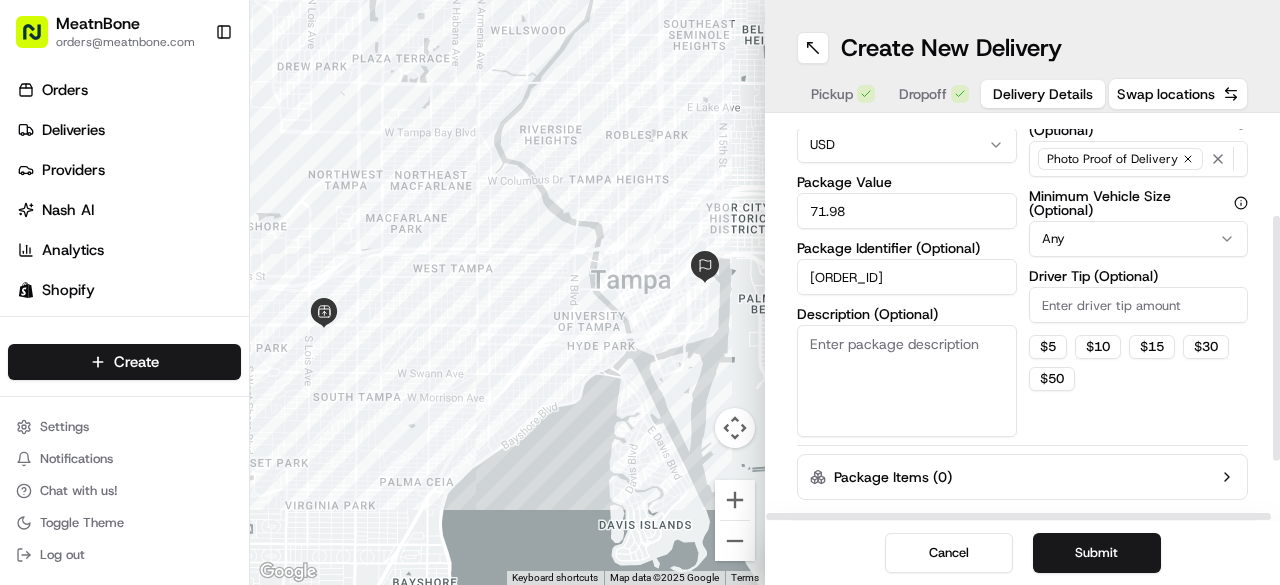 drag, startPoint x: 1275, startPoint y: 262, endPoint x: 1274, endPoint y: 373, distance: 111.0045 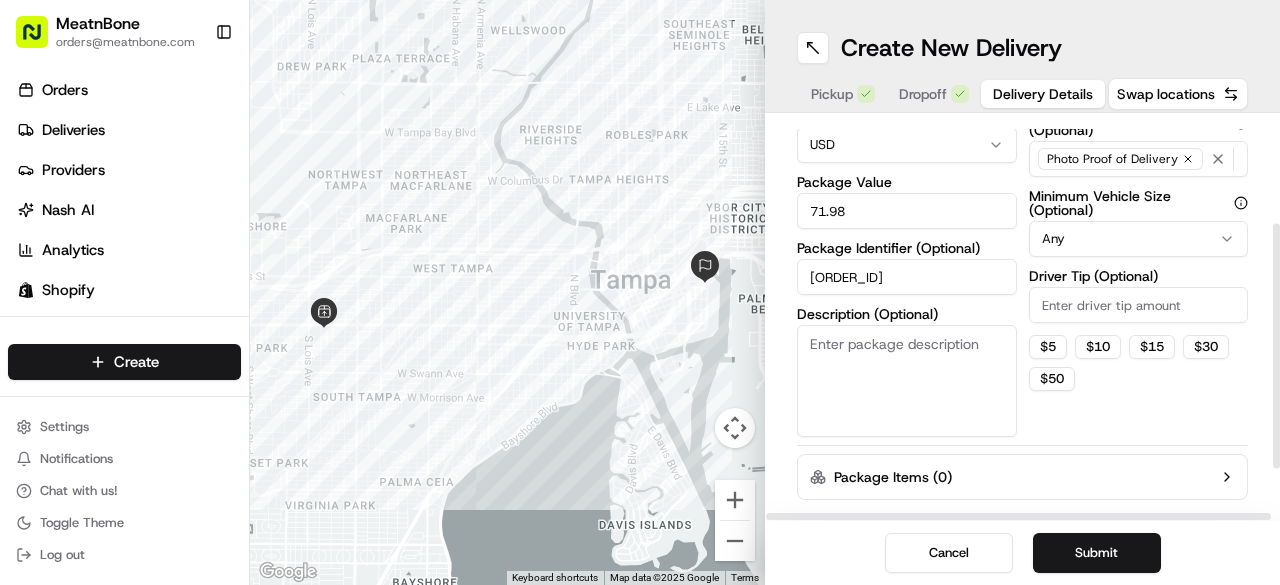 click on "Description (Optional)" at bounding box center (907, 381) 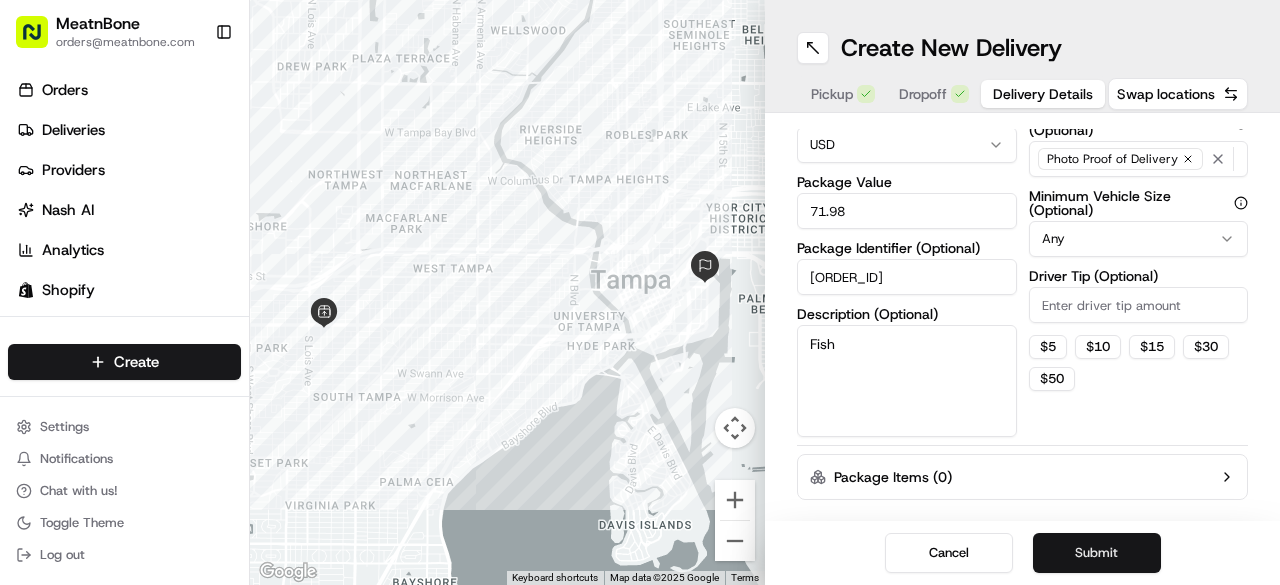 type on "Fish" 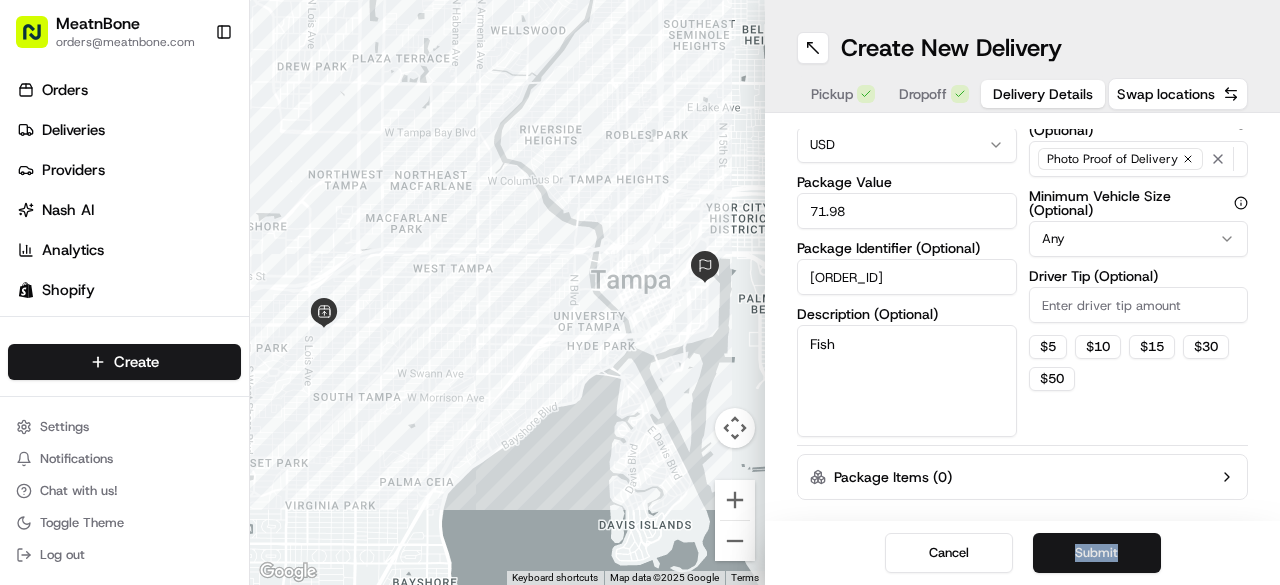 click on "Cancel Submit" at bounding box center [1022, 553] 